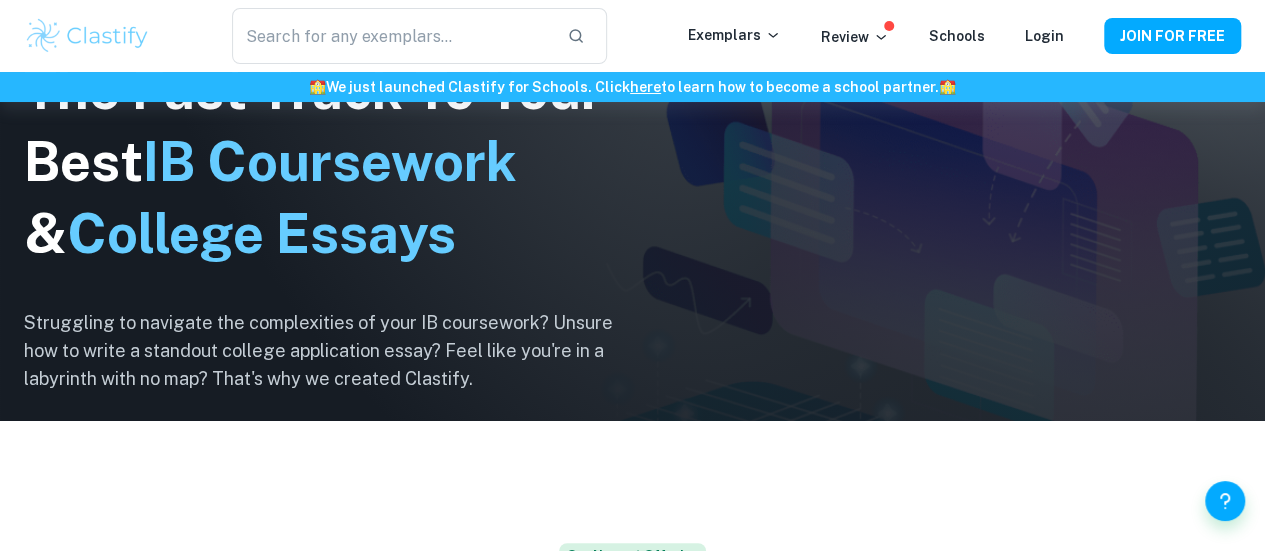 scroll, scrollTop: 0, scrollLeft: 0, axis: both 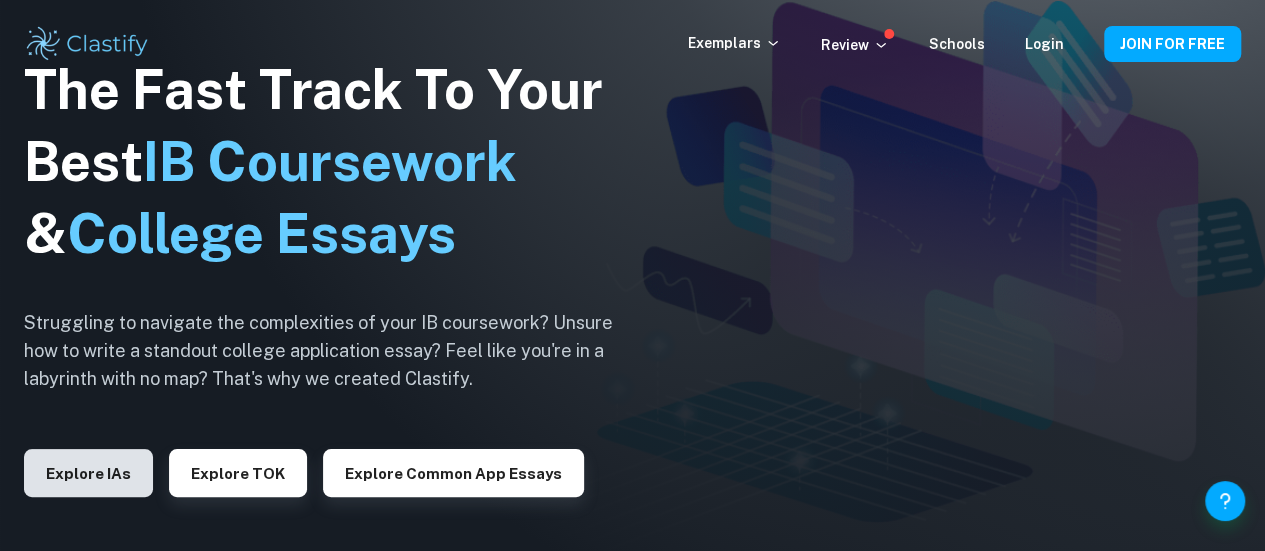 click on "Explore IAs" at bounding box center (88, 473) 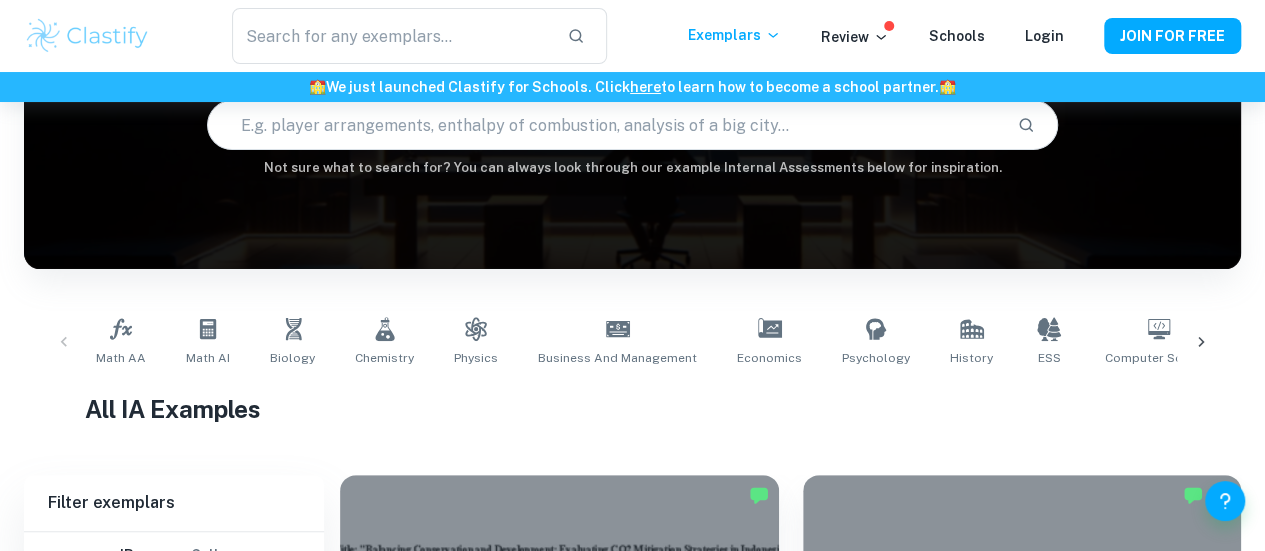 scroll, scrollTop: 442, scrollLeft: 0, axis: vertical 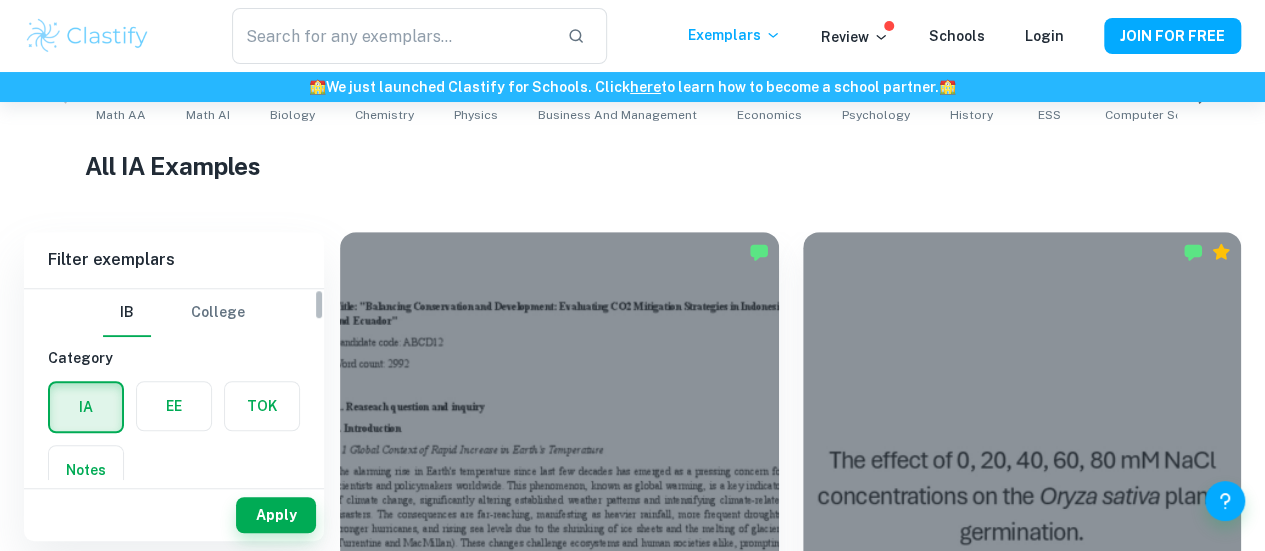 click at bounding box center [174, 406] 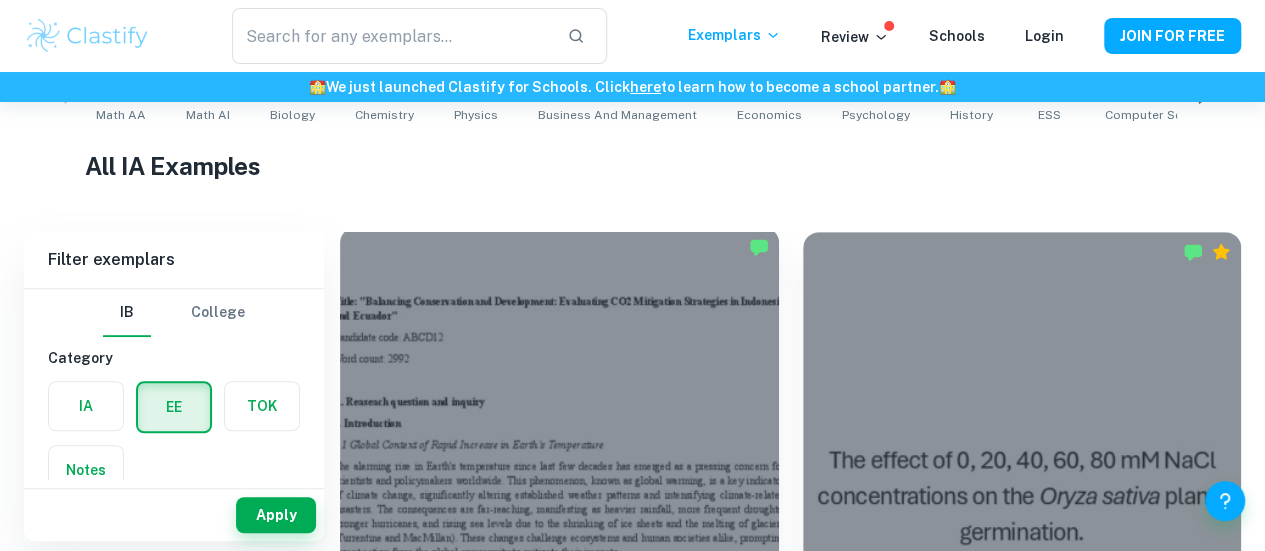 scroll, scrollTop: 649, scrollLeft: 0, axis: vertical 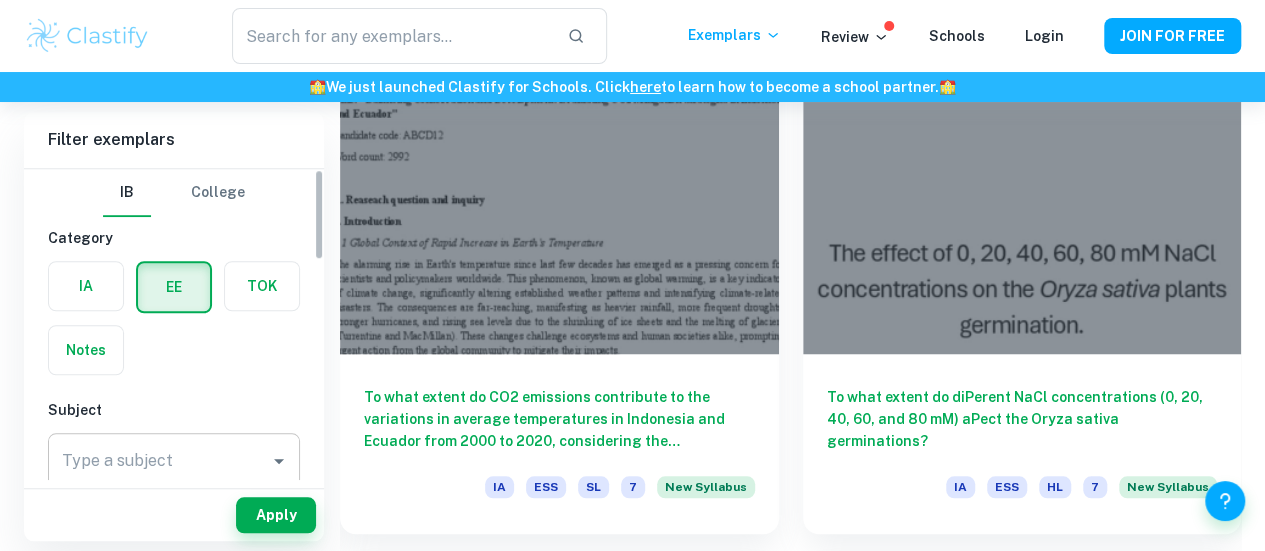 click on "Type a subject" at bounding box center (159, 461) 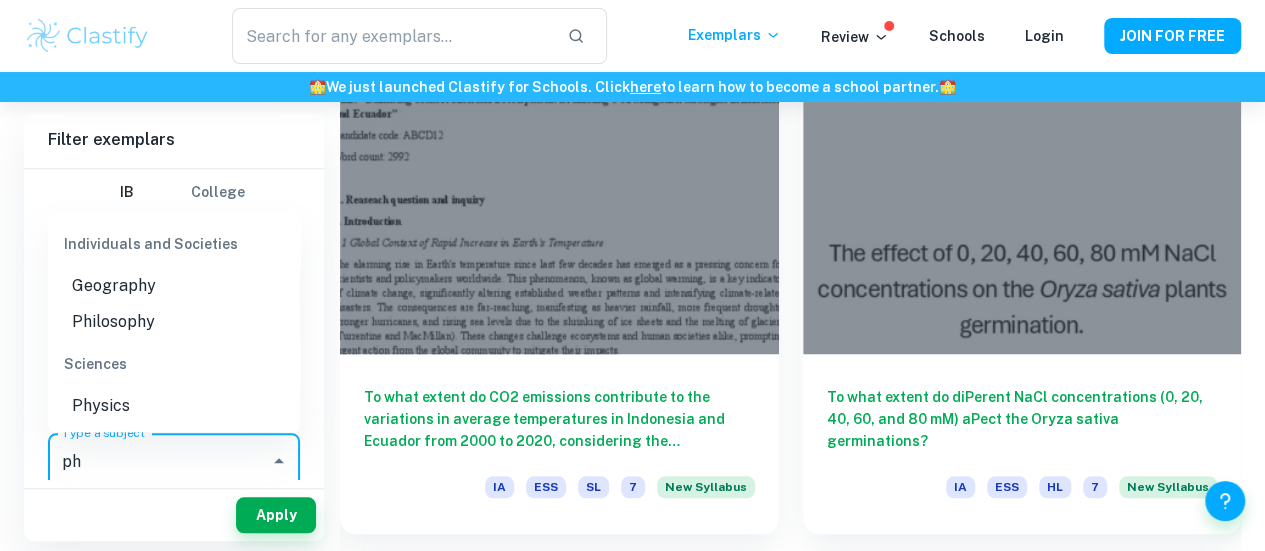 click on "Physics" at bounding box center (174, 406) 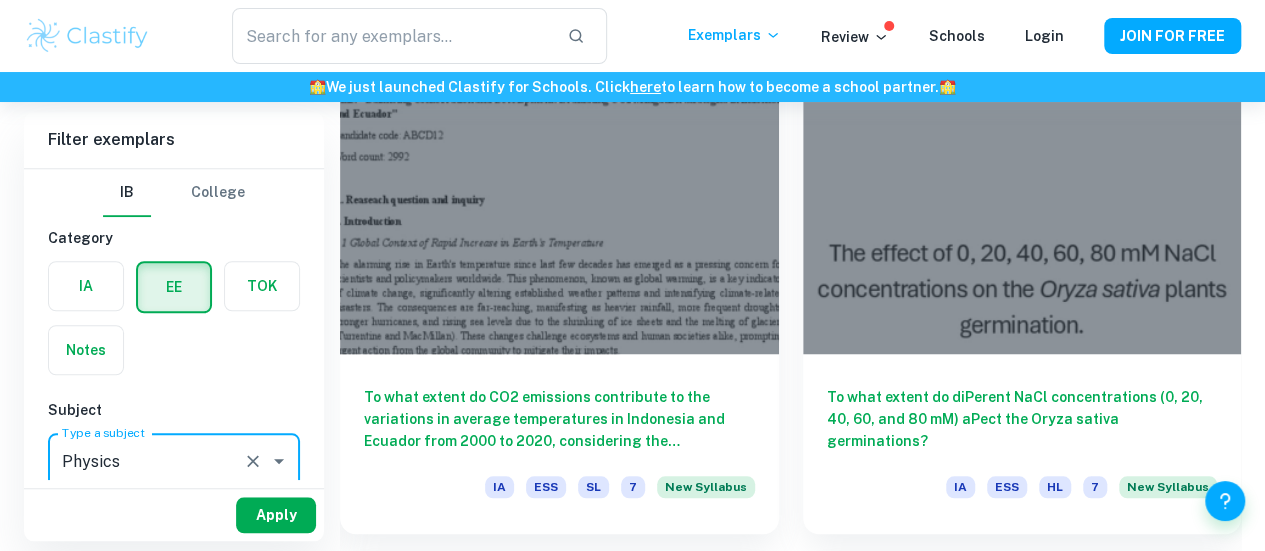 type on "Physics" 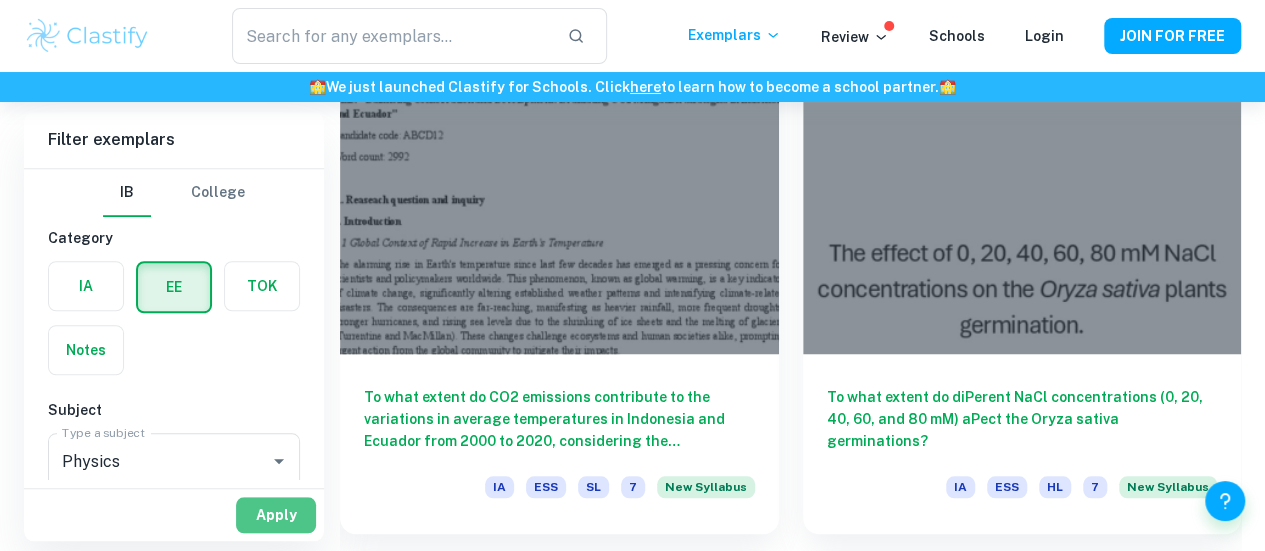 click on "Apply" at bounding box center [276, 515] 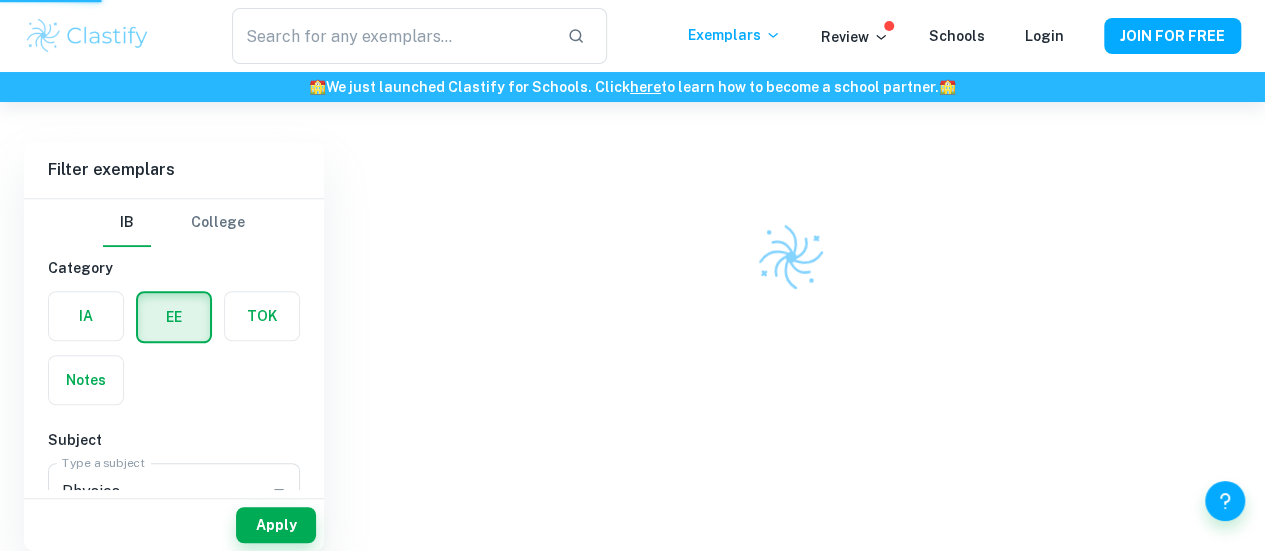 scroll, scrollTop: 522, scrollLeft: 0, axis: vertical 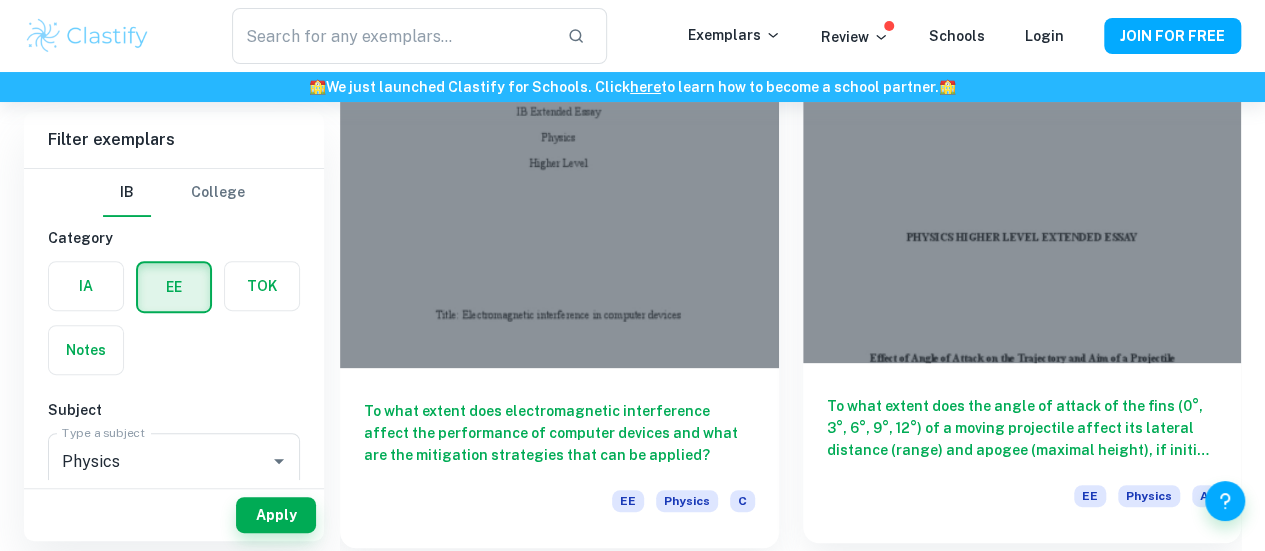 click on "To what extent does the angle of attack of the fins (0°, 3°, 6°, 9°, 12°) of a moving projectile affect its lateral distance (range) and apogee (maximal height), if initial velocity (2.7 m/s), shape, angle (60°), and launch environment are kept constant?" at bounding box center [1022, 428] 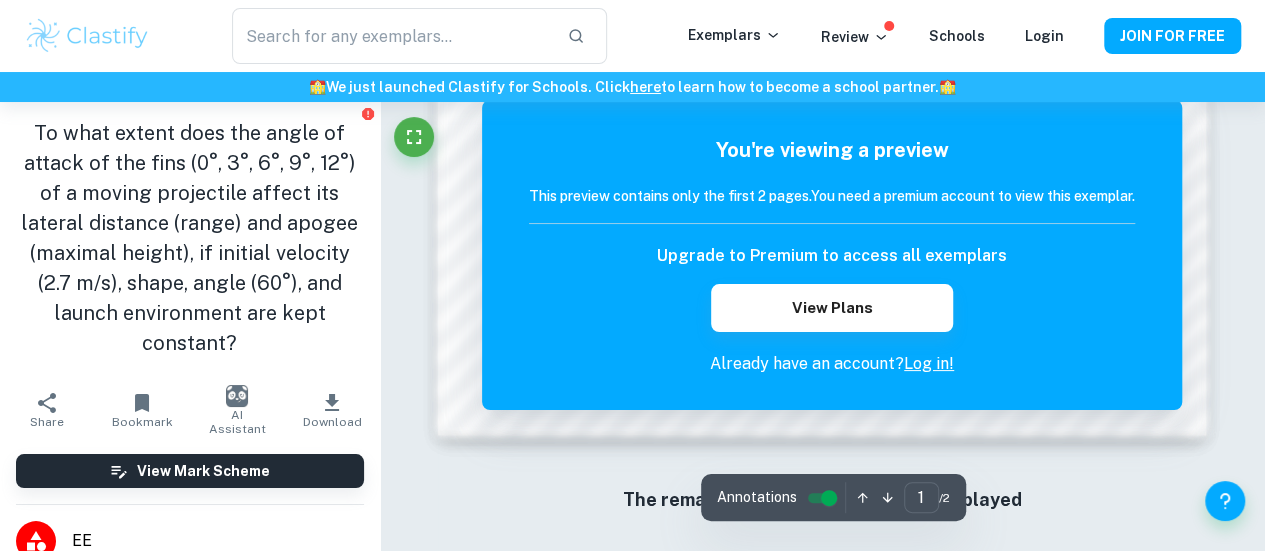 scroll, scrollTop: 1704, scrollLeft: 0, axis: vertical 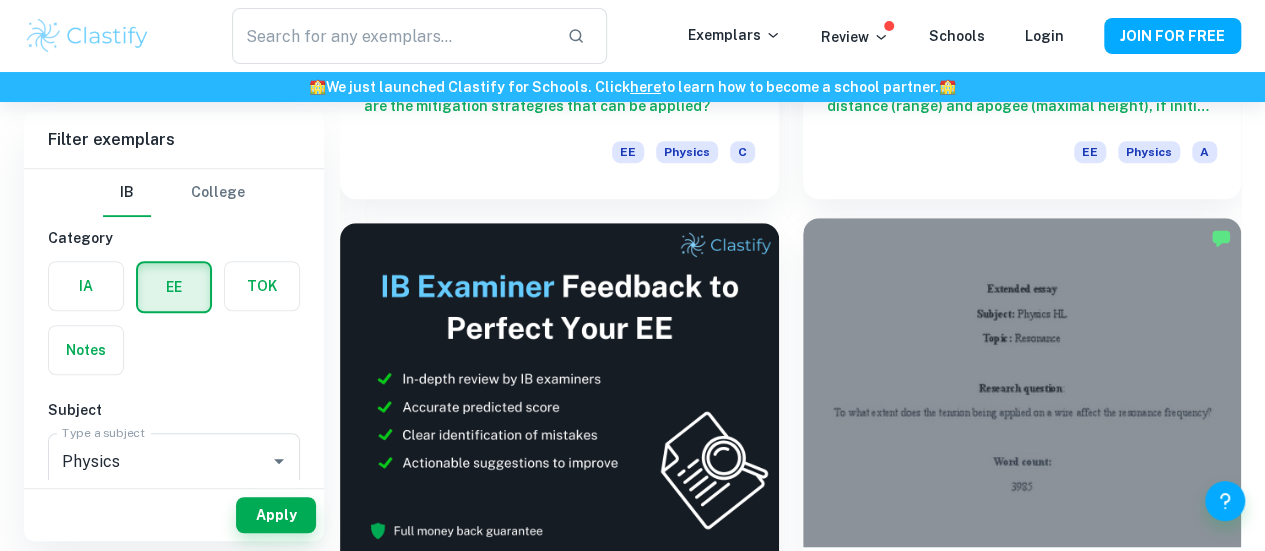 click on "To what extent does the tension being applied on a wire affect the resonance frequency?" at bounding box center [1022, 612] 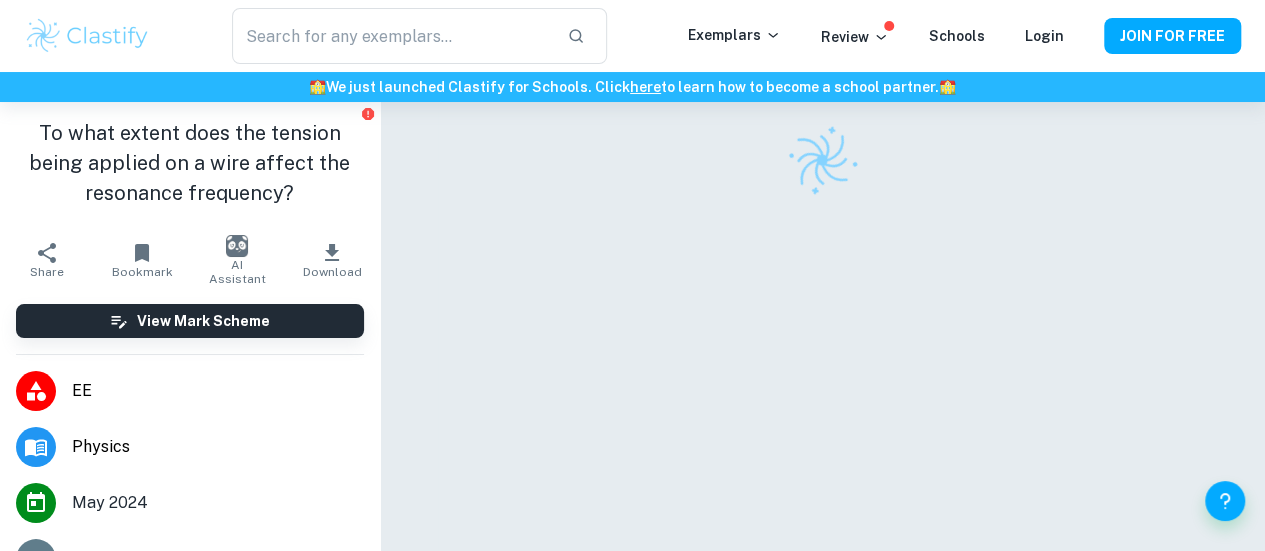 scroll, scrollTop: 68, scrollLeft: 0, axis: vertical 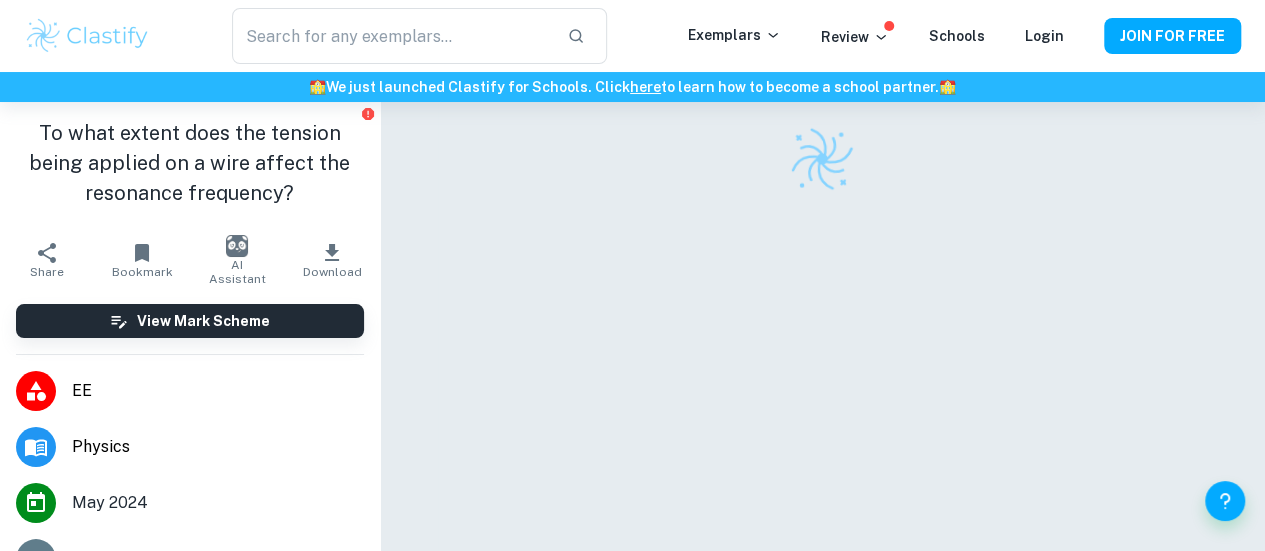click at bounding box center [822, 293] 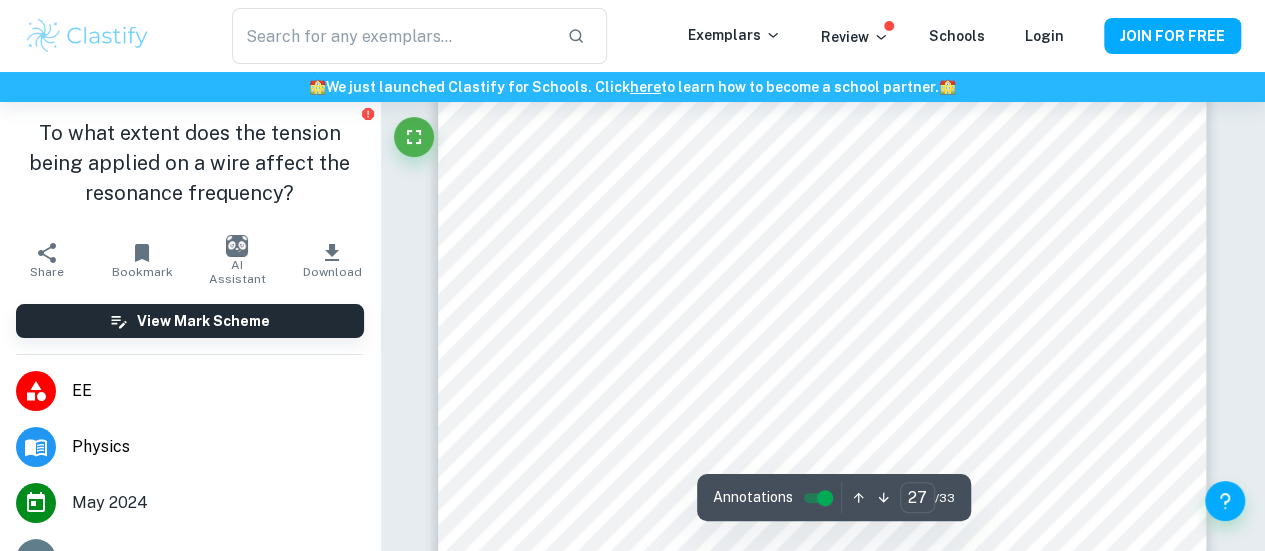 scroll, scrollTop: 26890, scrollLeft: 0, axis: vertical 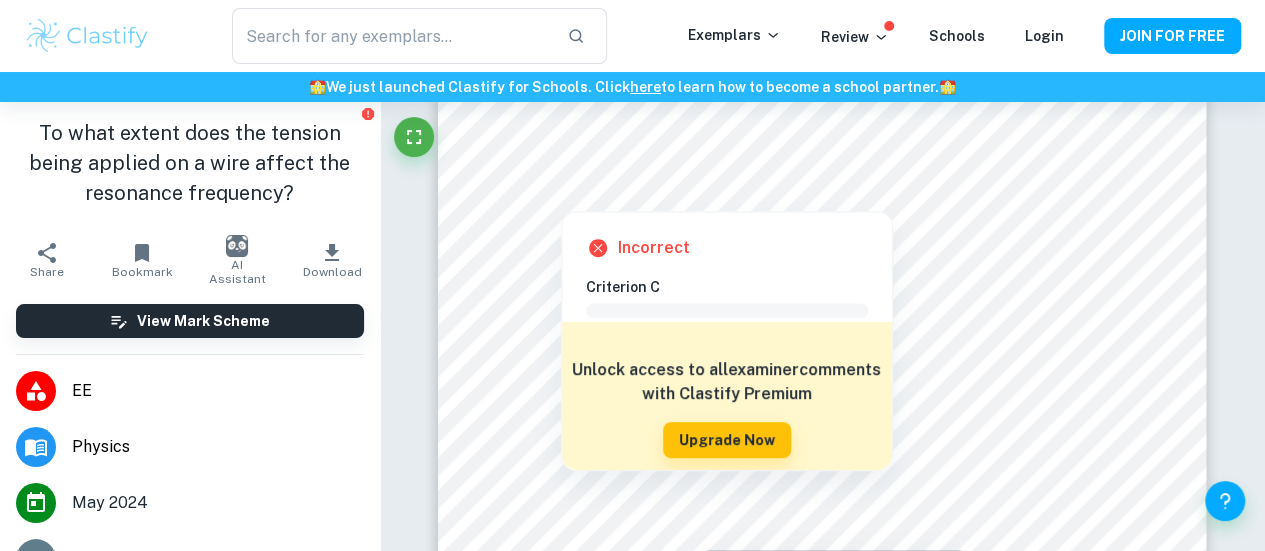 click on "Correct Criterion A The student outlines the topic of their study at the beginning of the essay, making its aim clear to the reader Comment The paper has a title page with a topic of the EE and a Research Question, a word count, and an indication of a chosen subject. The topic is general, and the Research Question is specific. Written by [NAME] [LAST] Correct Criterion A The student establishes a clear context of the study, i.e it describes the relevant background information, purpose, and focus of the essay Comment The background information is described in the second section. The aim - in the third section. Written by [NAME] [LAST] Correct Criterion A The student establishes a clear context of the study, i.e it describes the relevant background information, purpose, and focus of the essay Comment The background information is described in the second section. The aim - in the third section. Written by [NAME] [LAST] Correct Criterion A Comment Written by [NAME] [LAST]" at bounding box center (823, -9848) 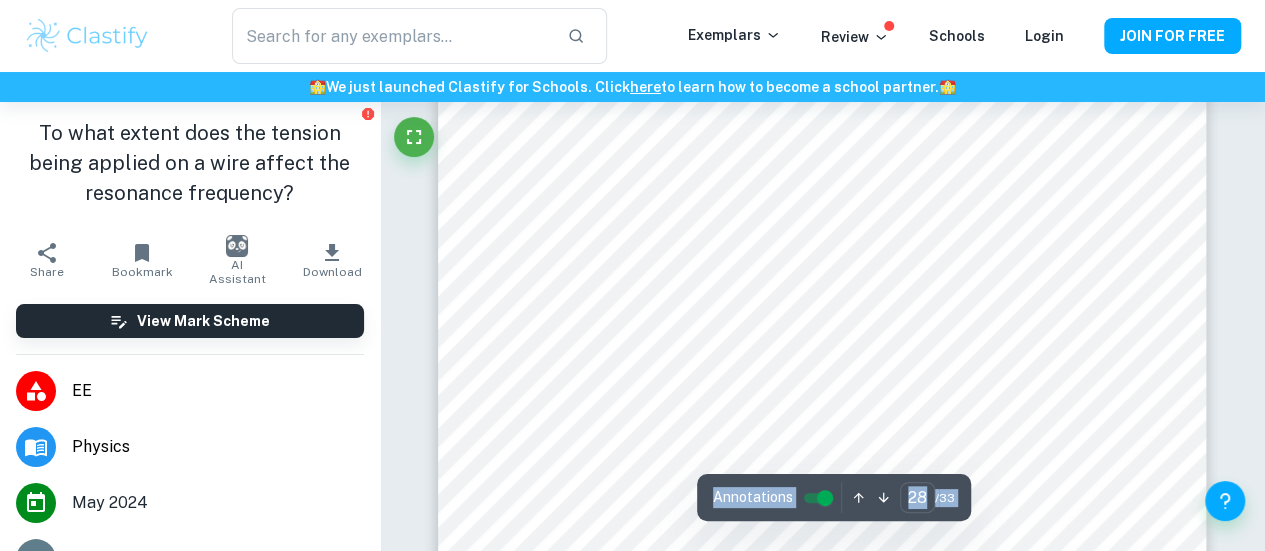 scroll, scrollTop: 27890, scrollLeft: 0, axis: vertical 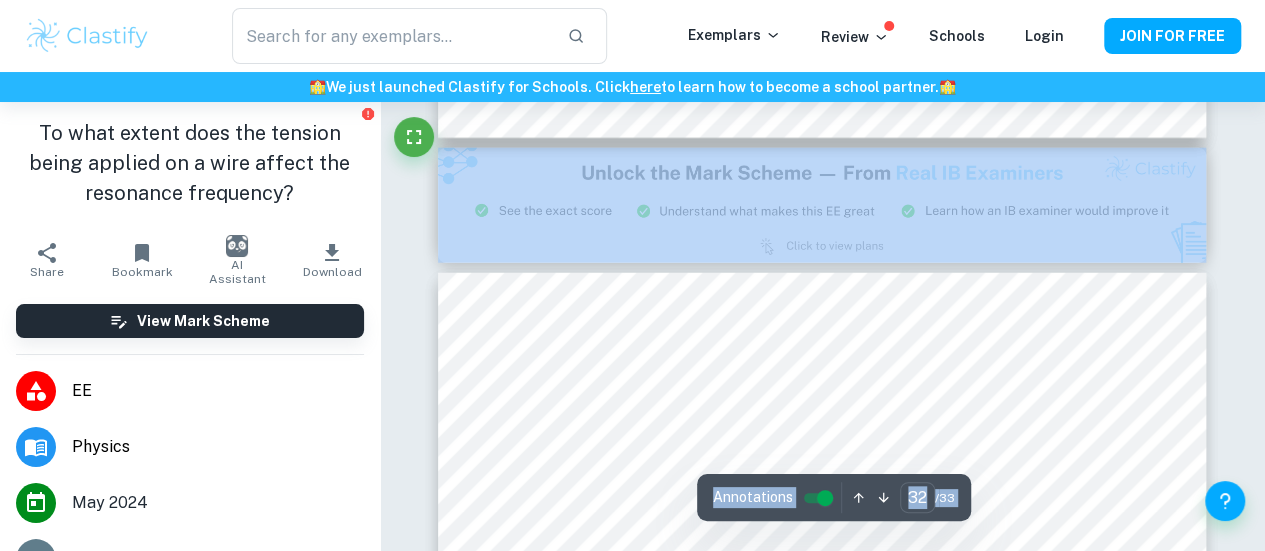 type on "33" 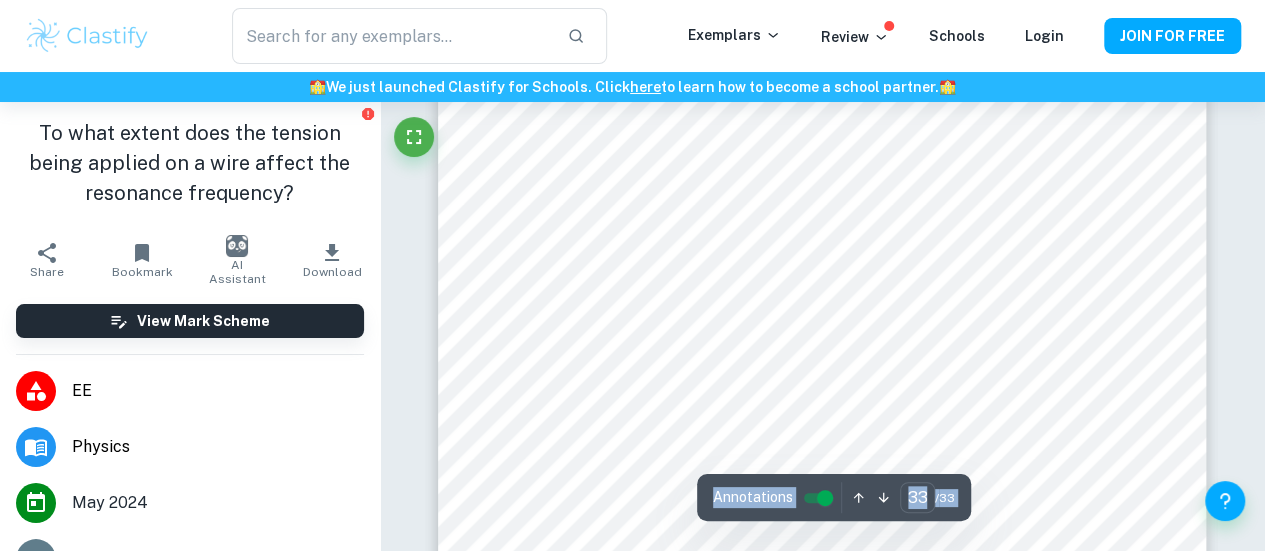 scroll, scrollTop: 32856, scrollLeft: 0, axis: vertical 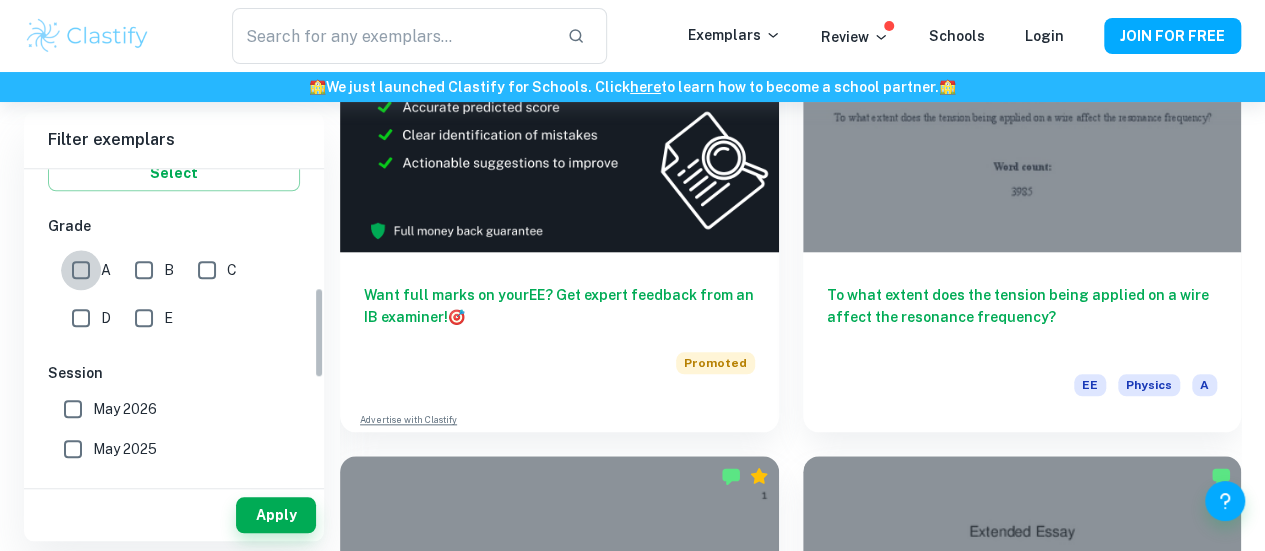 click on "A" at bounding box center (81, 270) 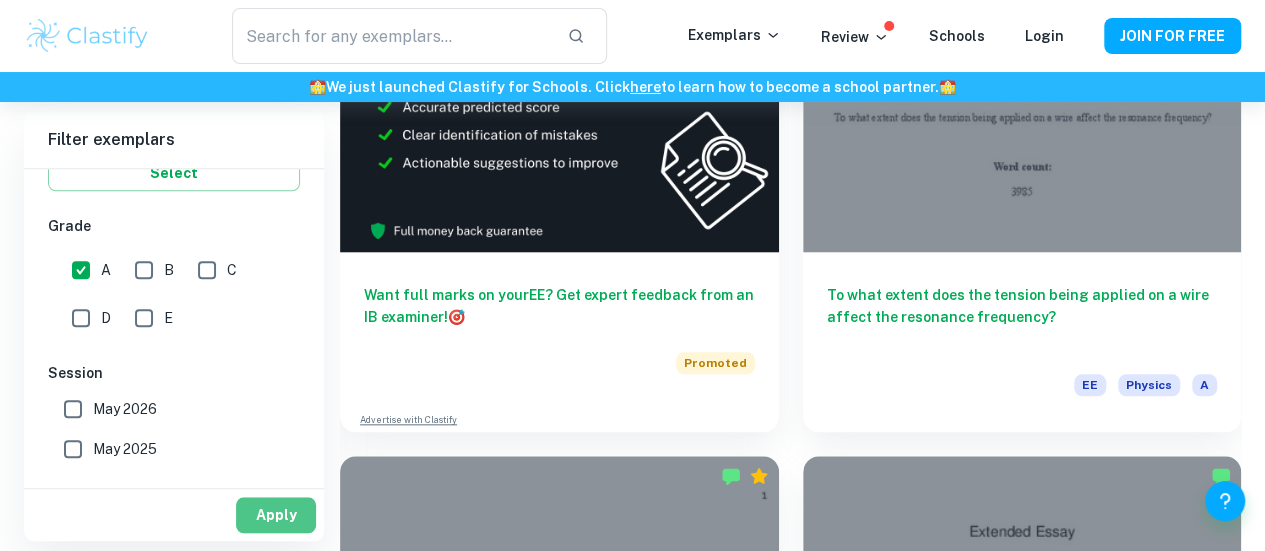 click on "Apply" at bounding box center [276, 515] 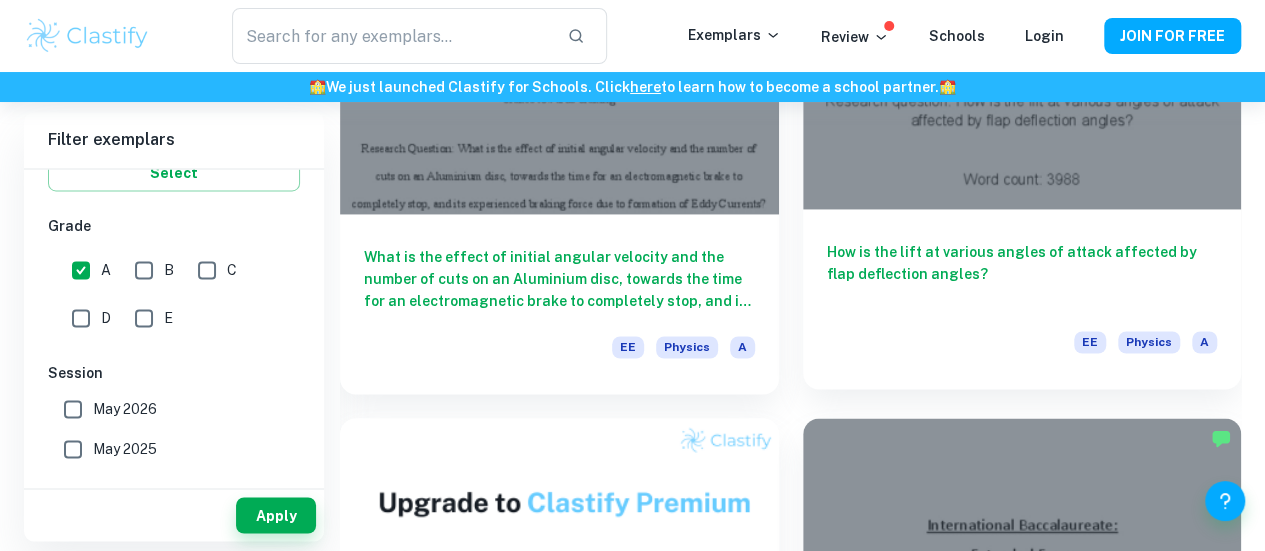 scroll, scrollTop: 1500, scrollLeft: 0, axis: vertical 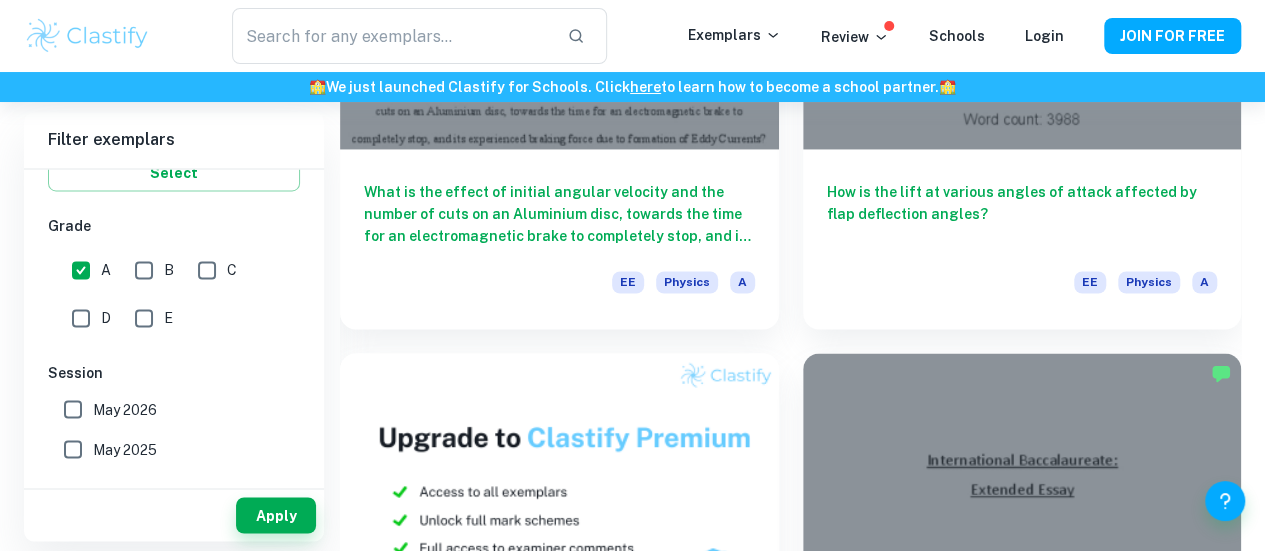 click on "How does increasing the angle of a simple pendulum affect its time period?" at bounding box center [1022, 1274] 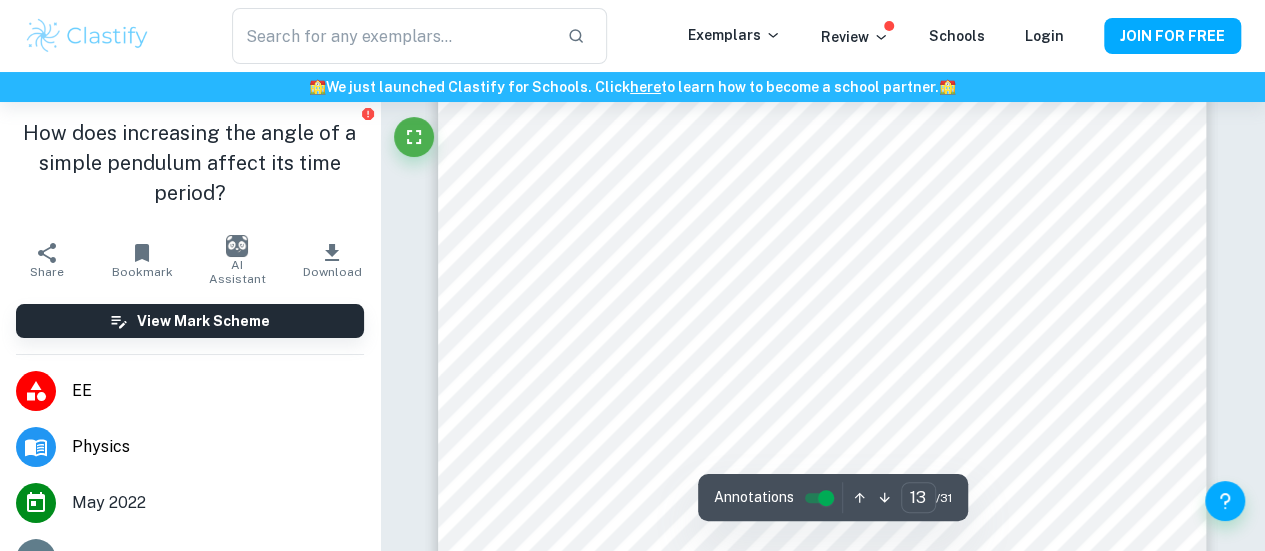 scroll, scrollTop: 12700, scrollLeft: 0, axis: vertical 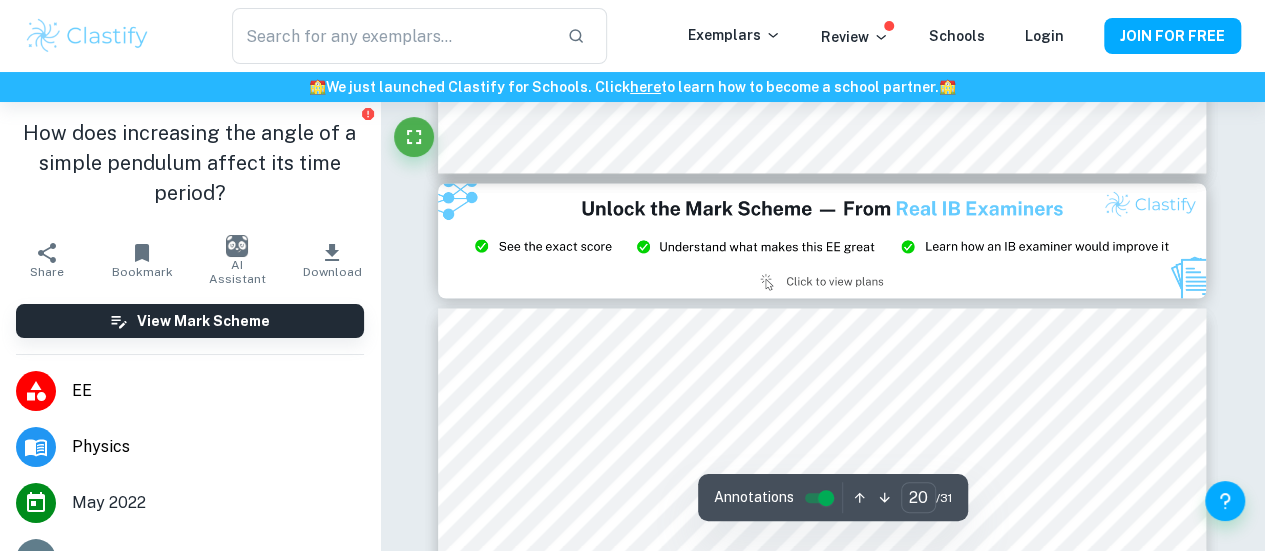 type on "21" 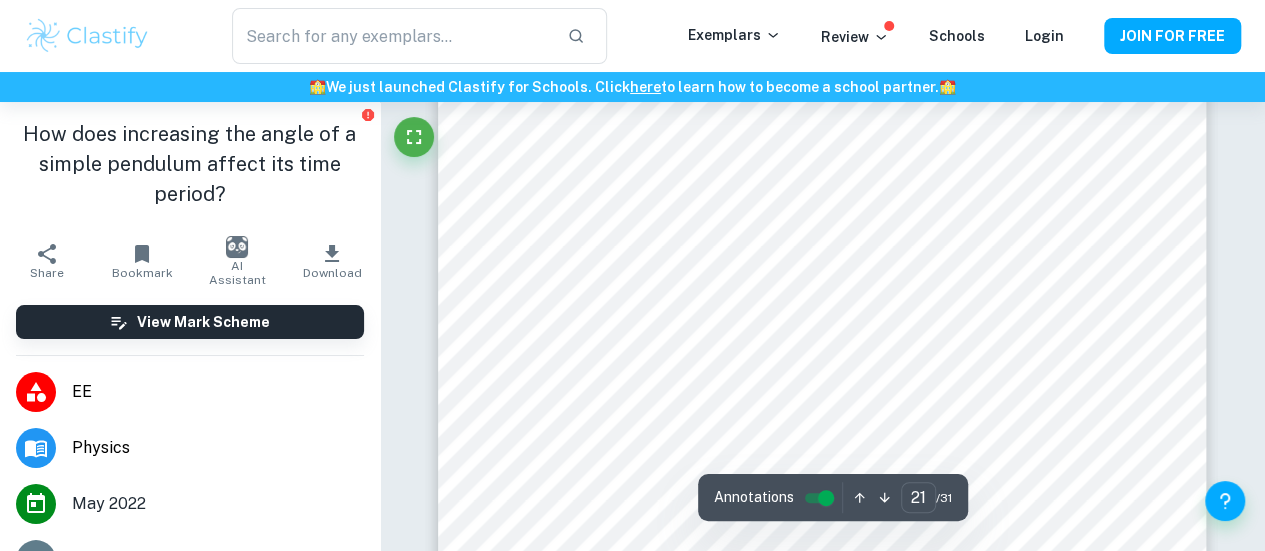 scroll, scrollTop: 20900, scrollLeft: 0, axis: vertical 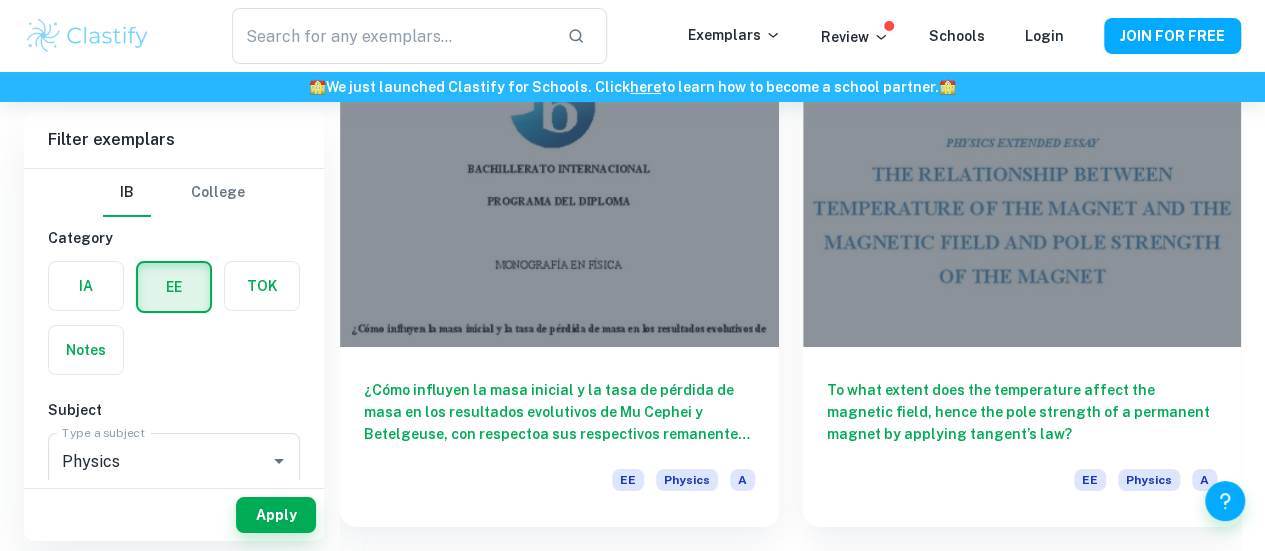 click on "How does increasing the sand mass (kg) relative to the cement mass (kg) in a cement-sand mixture affect its thermal conductivity in W(m · K)−1 ?" at bounding box center (559, 3604) 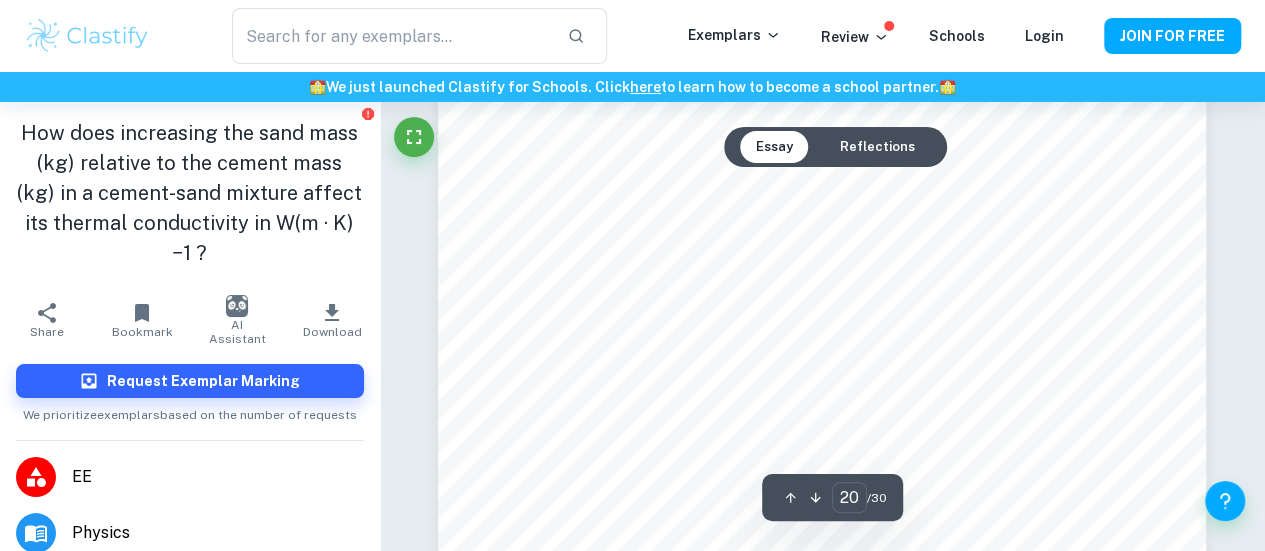 scroll, scrollTop: 21415, scrollLeft: 0, axis: vertical 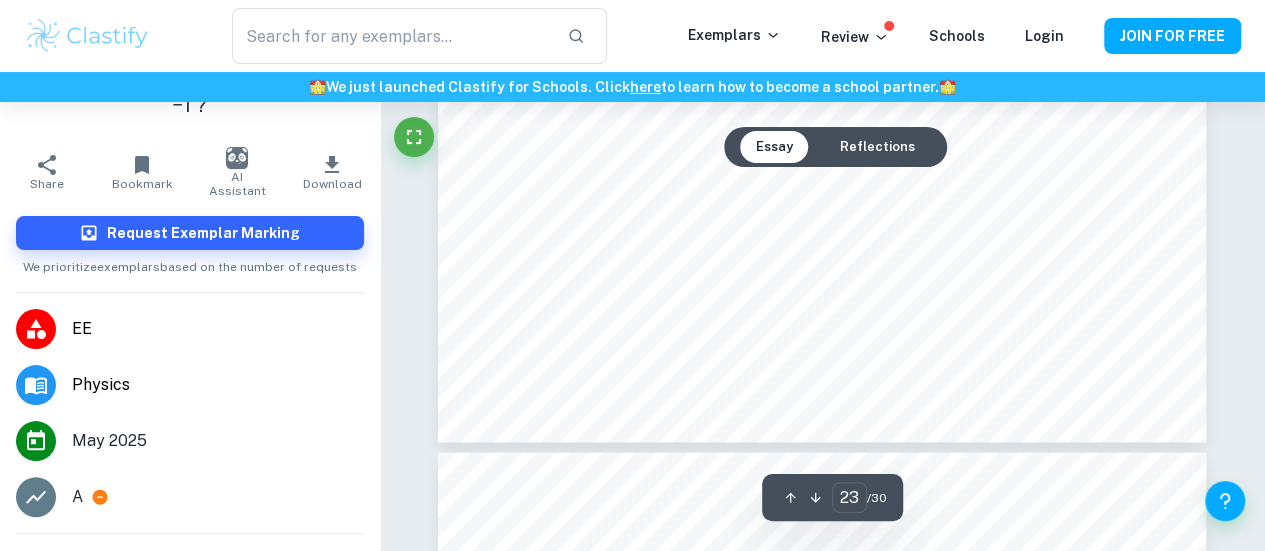type on "22" 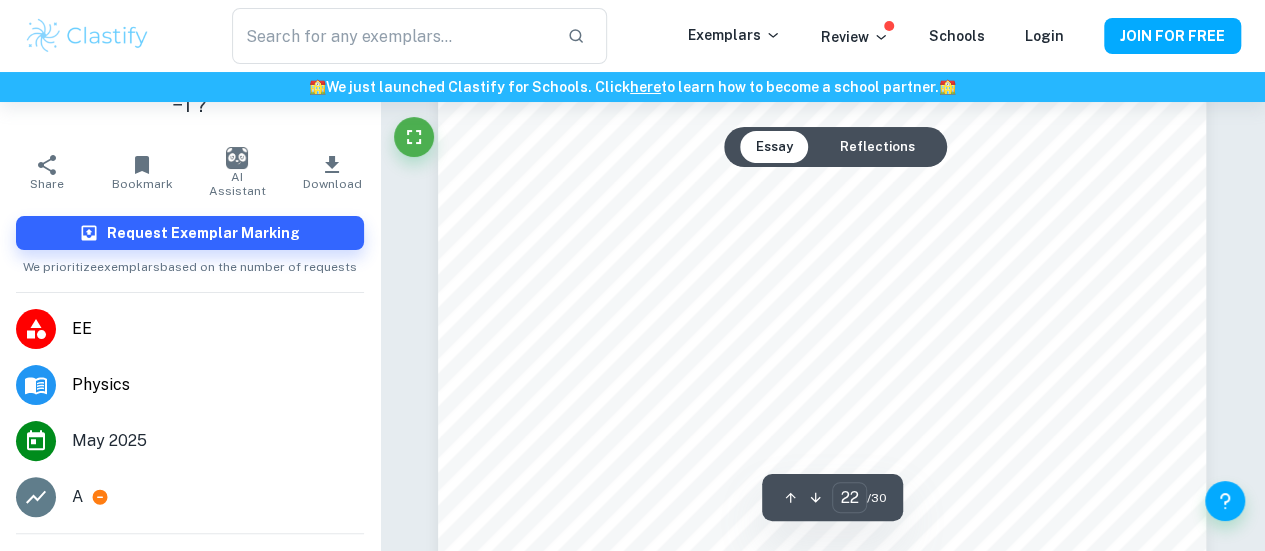 scroll, scrollTop: 23615, scrollLeft: 0, axis: vertical 